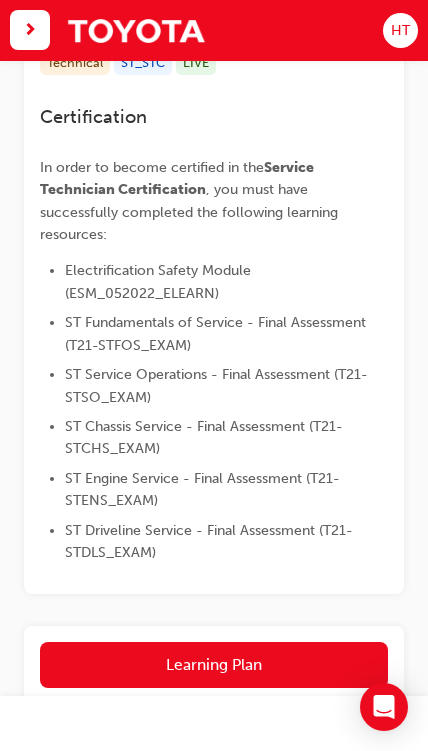 scroll, scrollTop: 189, scrollLeft: 0, axis: vertical 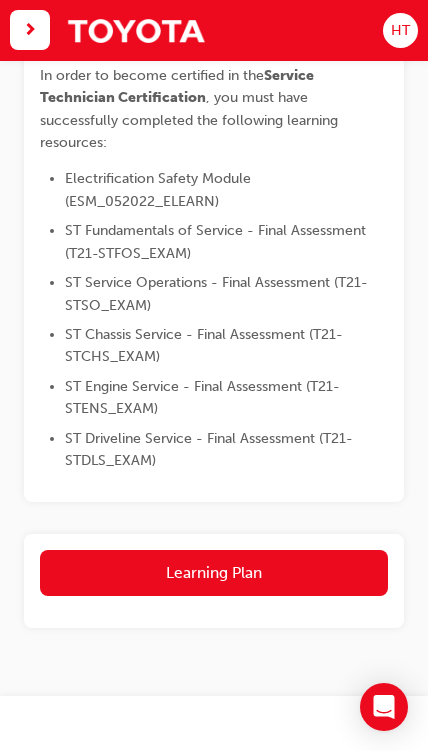 click on "Learning Plan" at bounding box center (214, 573) 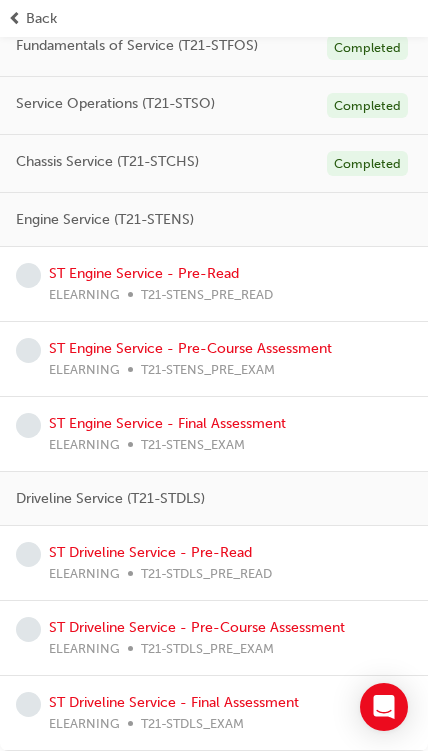 scroll, scrollTop: 200, scrollLeft: 0, axis: vertical 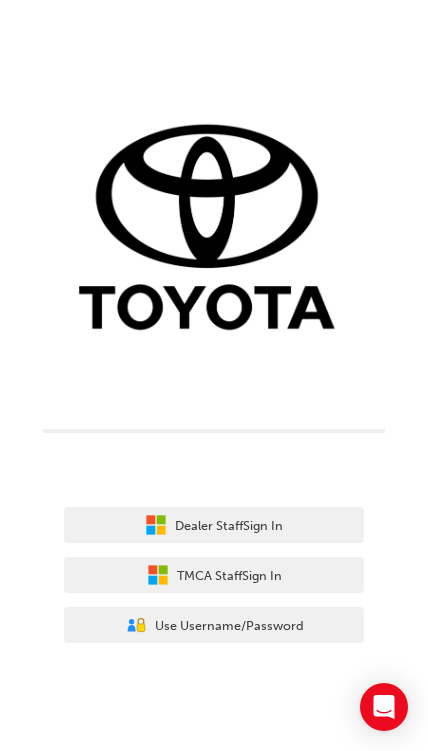 click on "Dealer Staff  Sign In" at bounding box center (214, 525) 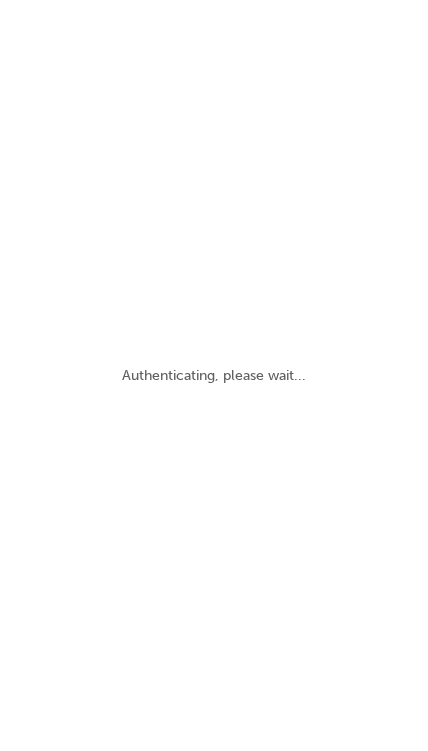 scroll, scrollTop: 0, scrollLeft: 0, axis: both 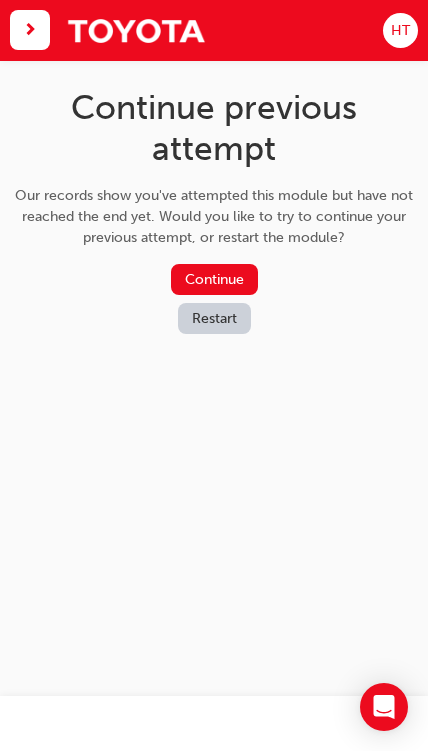 click on "Continue" at bounding box center [214, 279] 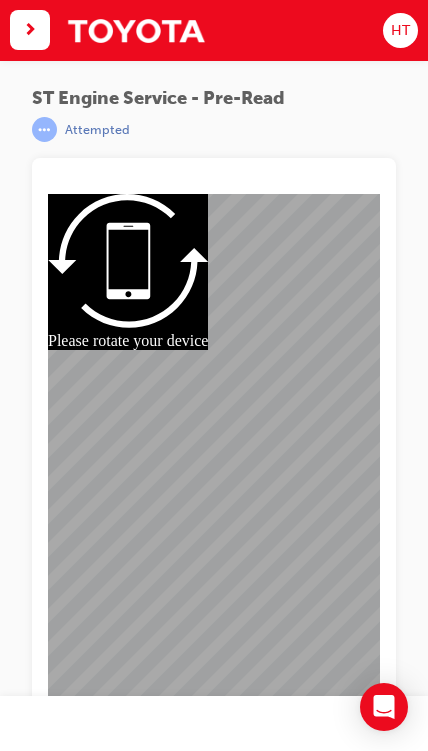 scroll, scrollTop: 0, scrollLeft: 0, axis: both 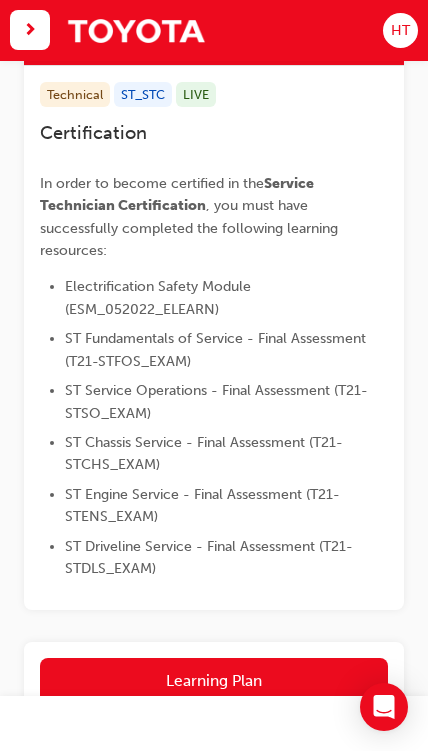 click on "Learning Plan" at bounding box center [214, 681] 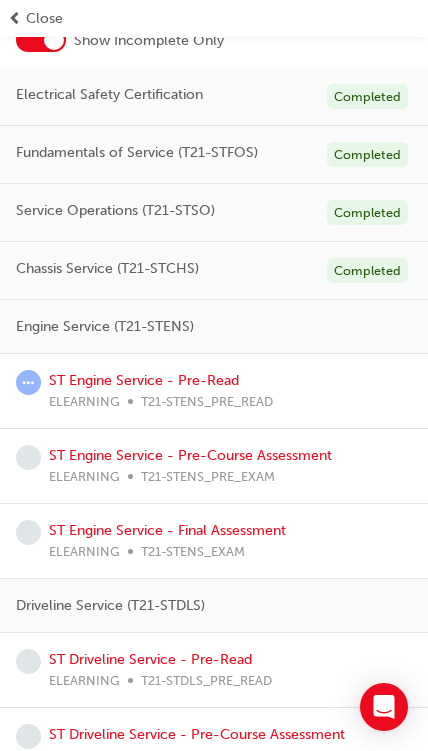 scroll, scrollTop: 129, scrollLeft: 0, axis: vertical 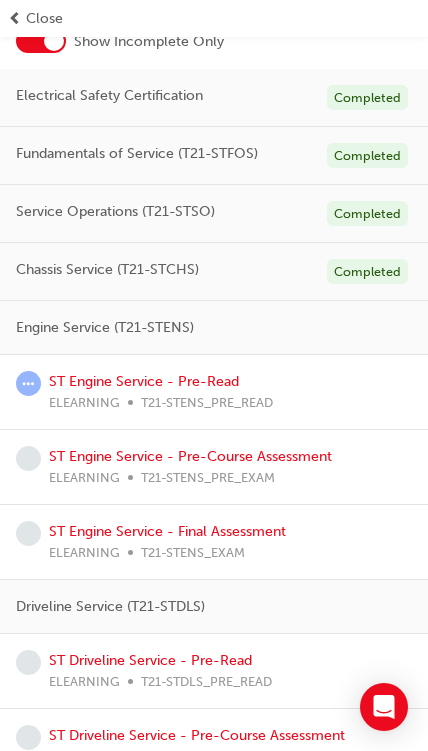 click on "ST Engine Service - Pre-Read" at bounding box center (144, 381) 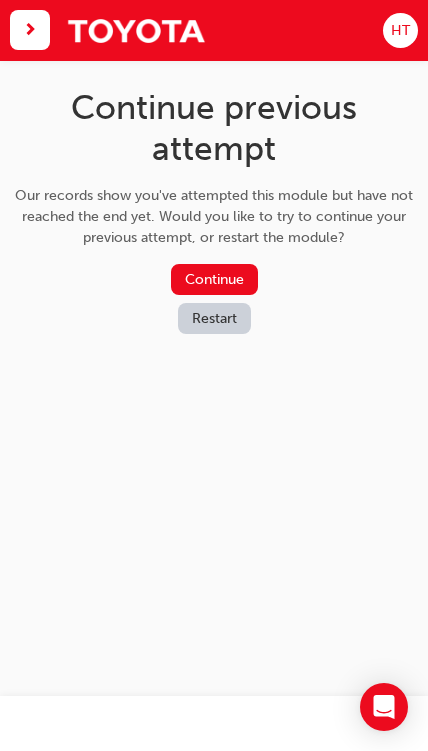 click on "Continue" at bounding box center [214, 279] 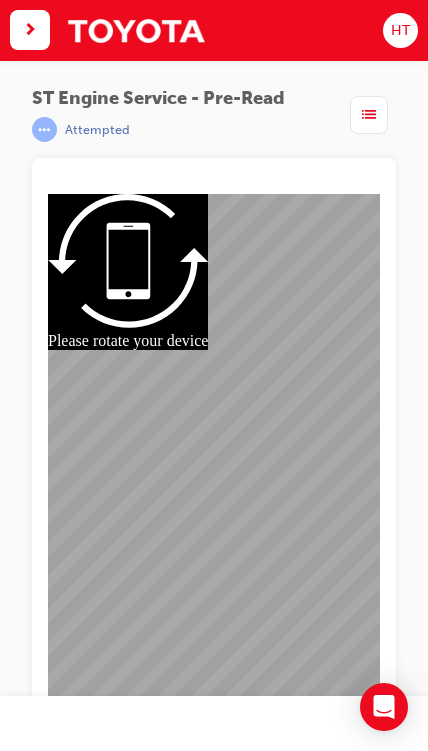 scroll, scrollTop: 0, scrollLeft: 0, axis: both 